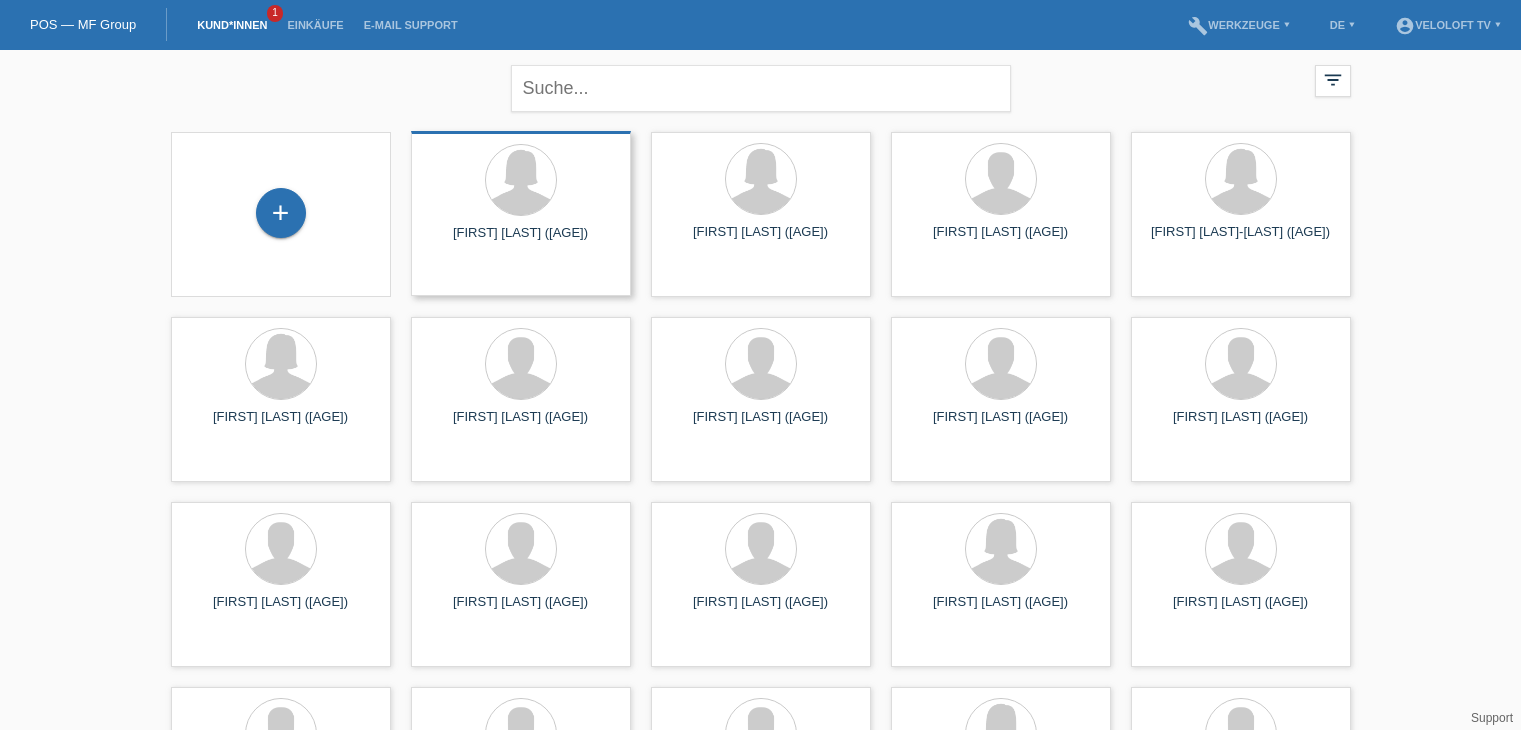 scroll, scrollTop: 0, scrollLeft: 0, axis: both 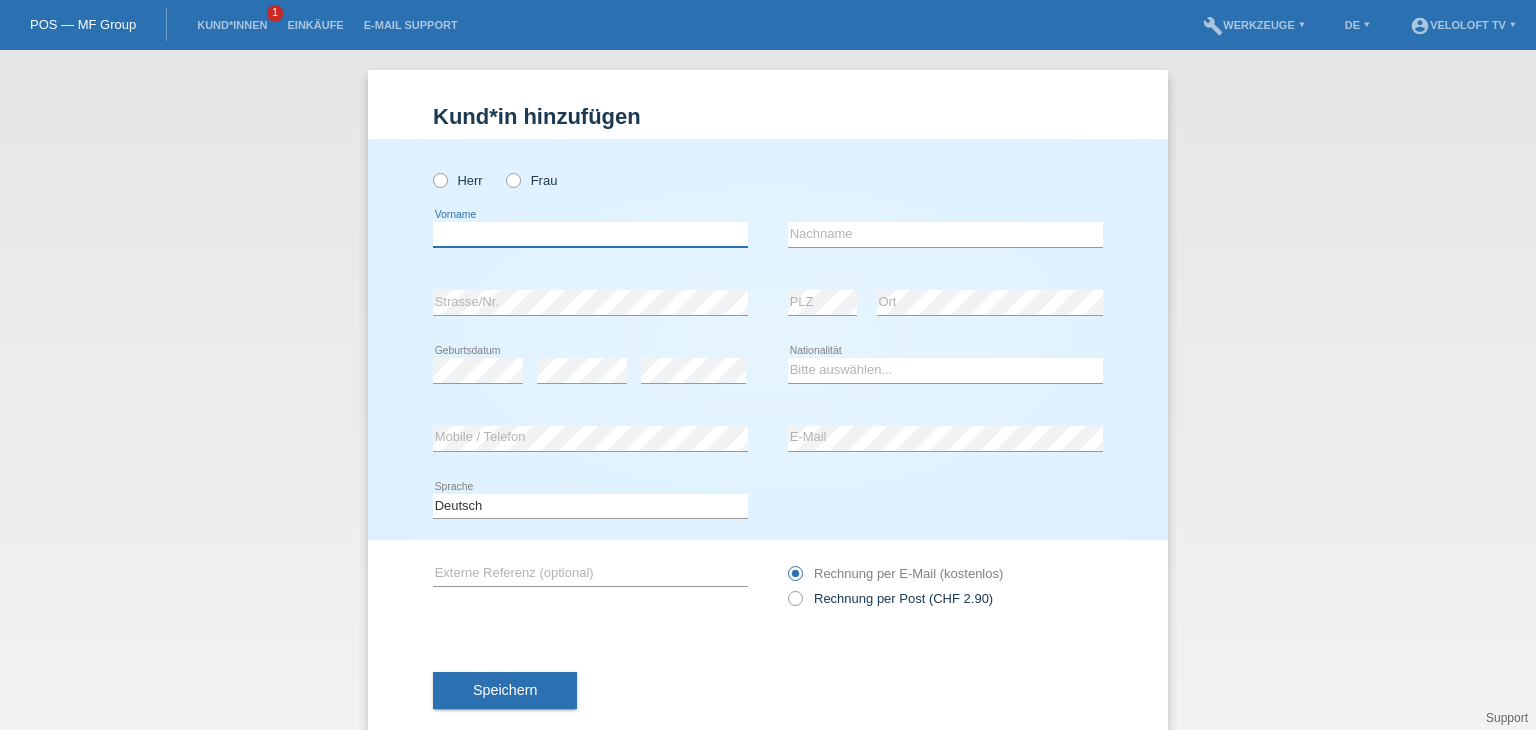click at bounding box center (590, 234) 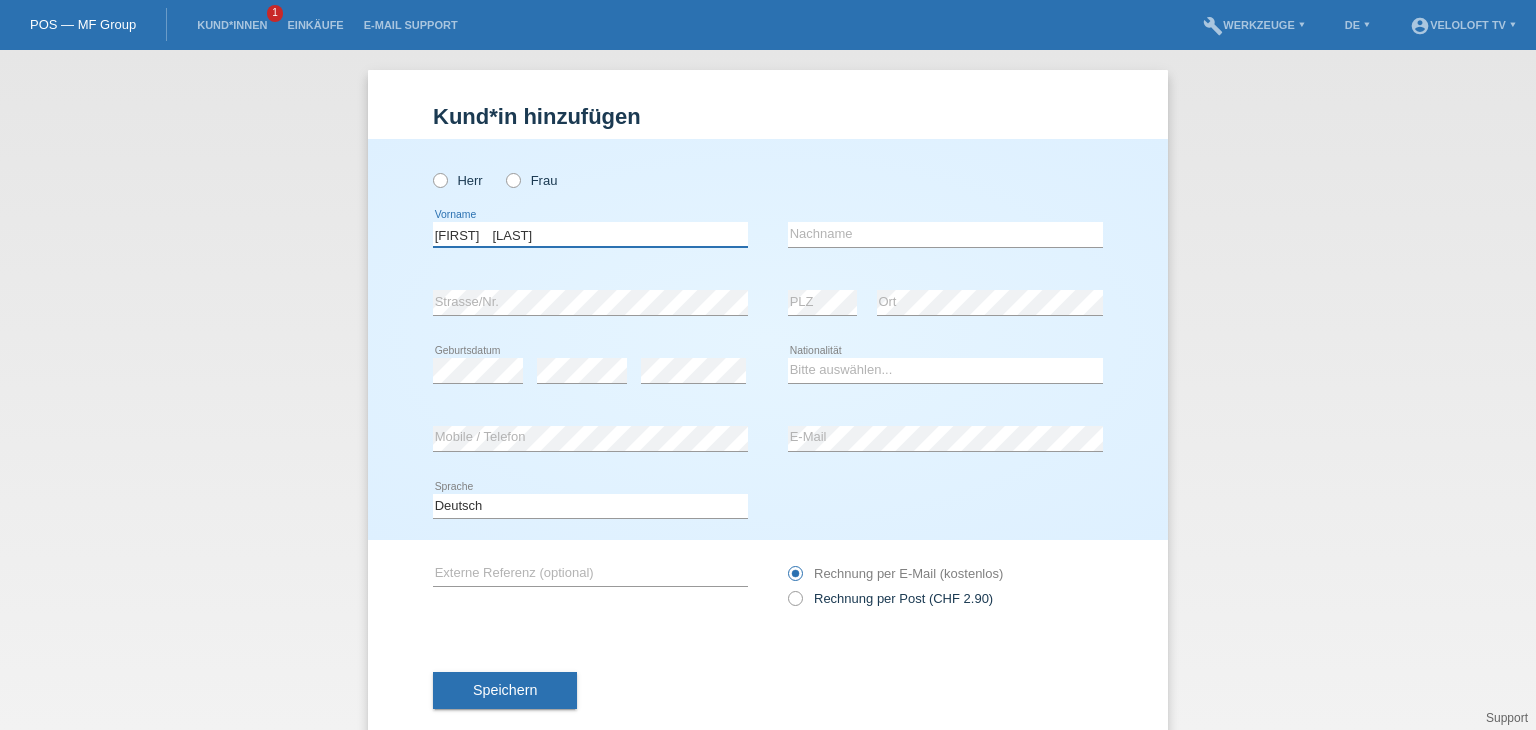 drag, startPoint x: 516, startPoint y: 235, endPoint x: 647, endPoint y: 229, distance: 131.13733 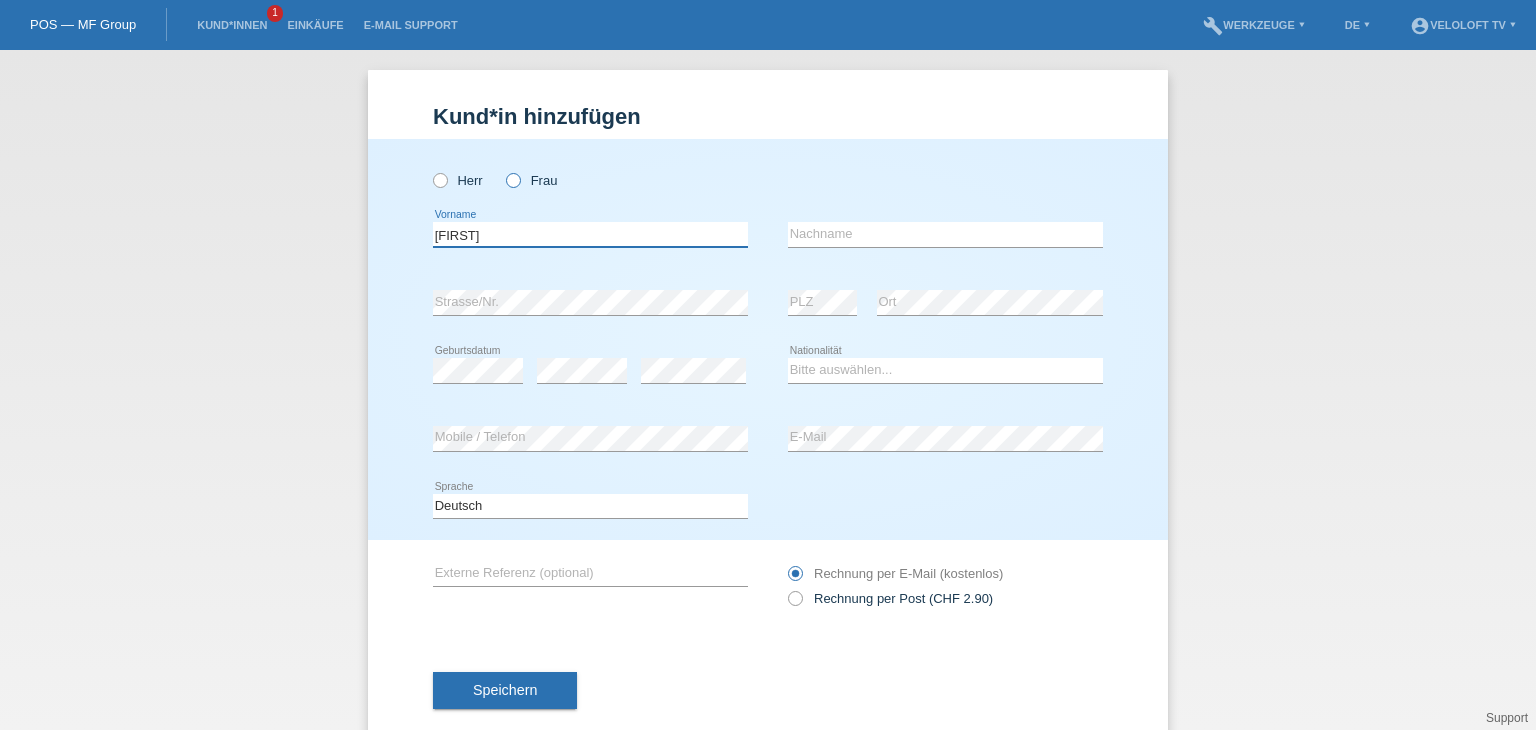 type on "[FIRST]" 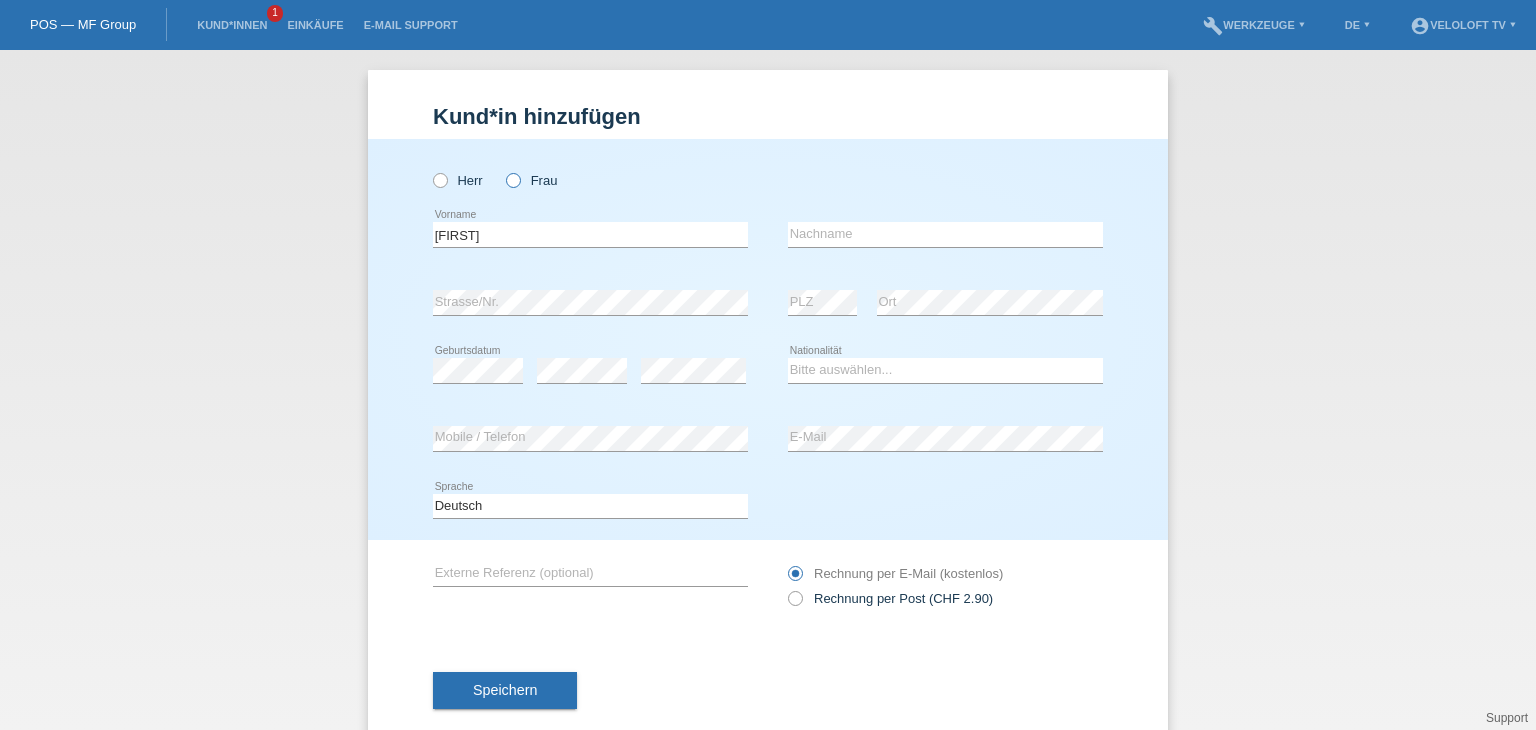 drag, startPoint x: 503, startPoint y: 181, endPoint x: 514, endPoint y: 181, distance: 11 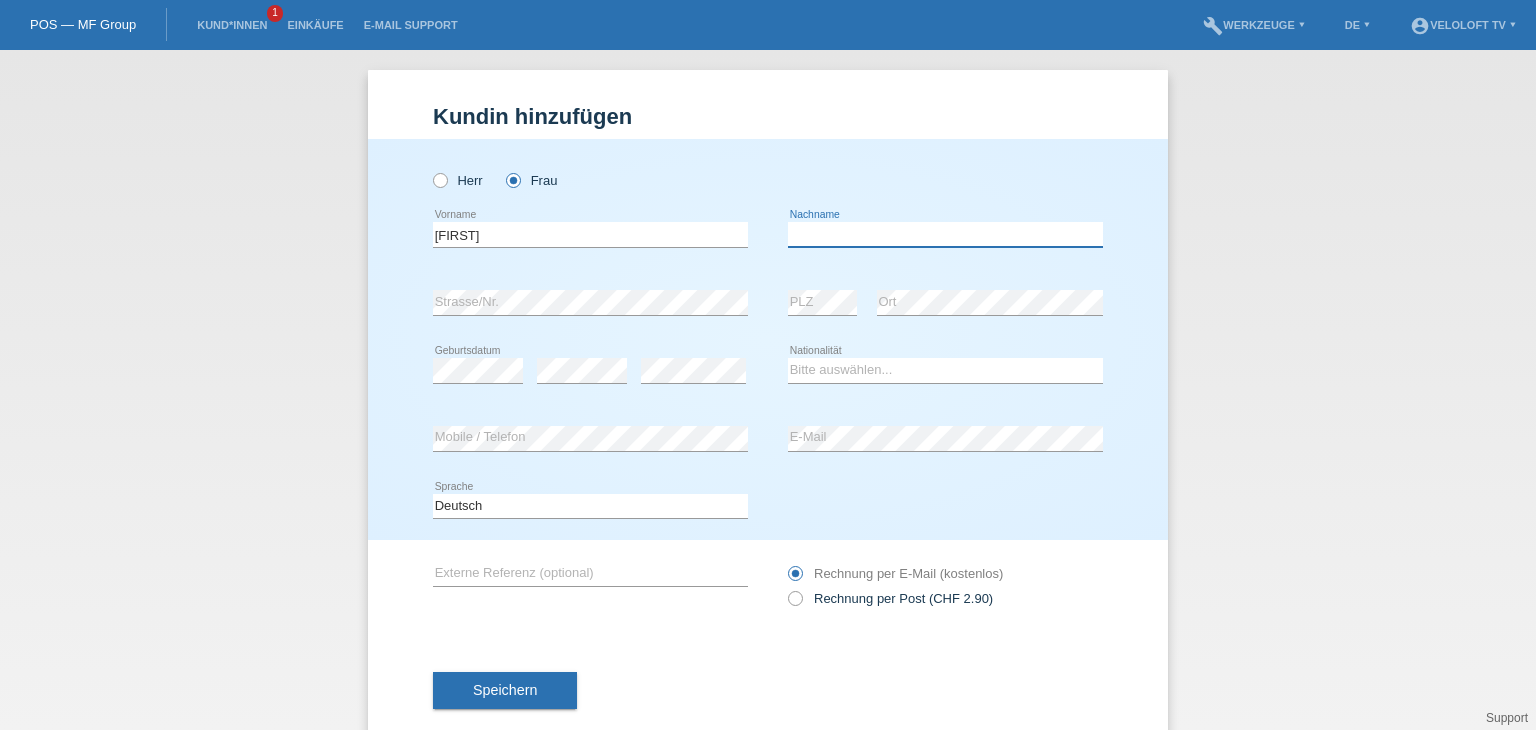 click at bounding box center [945, 234] 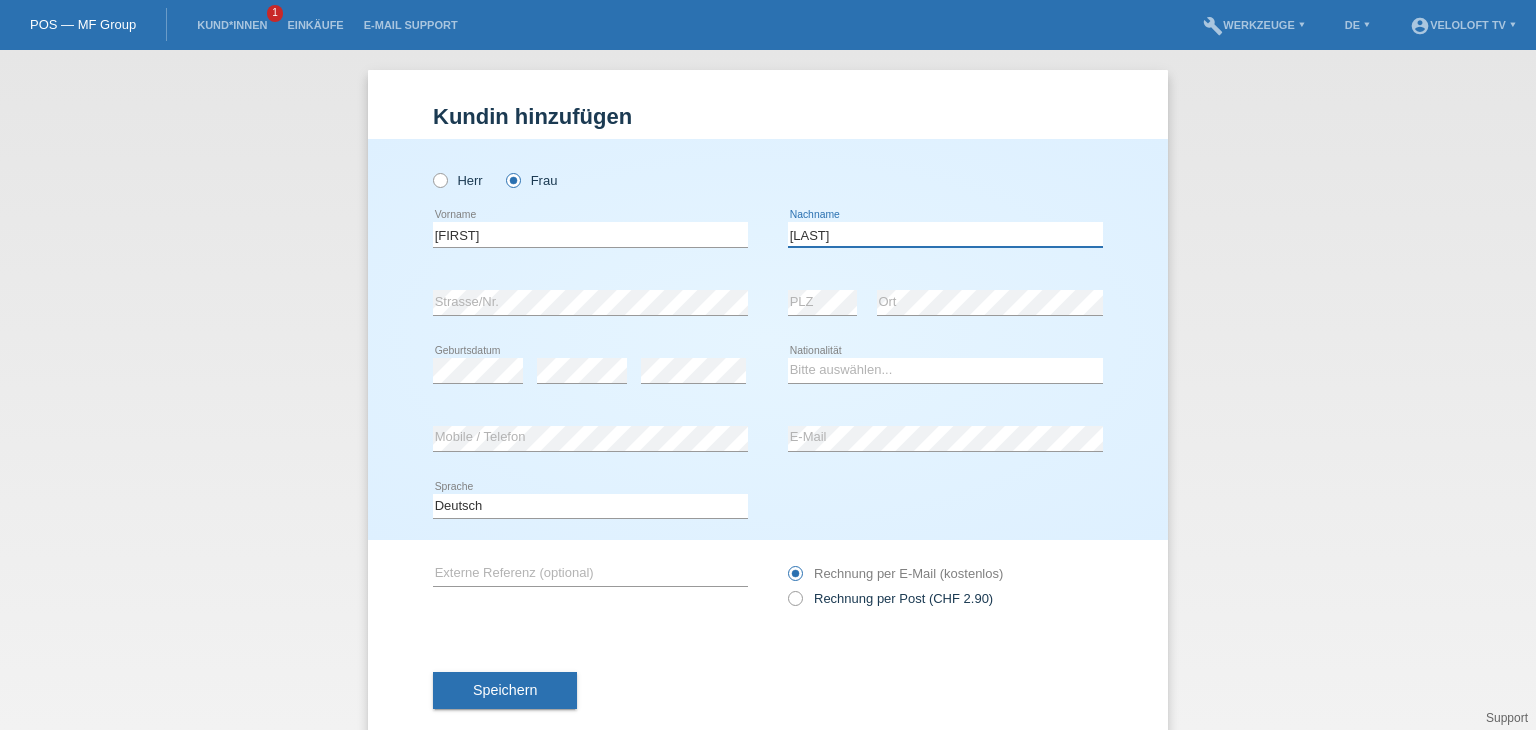 type on "[LAST]" 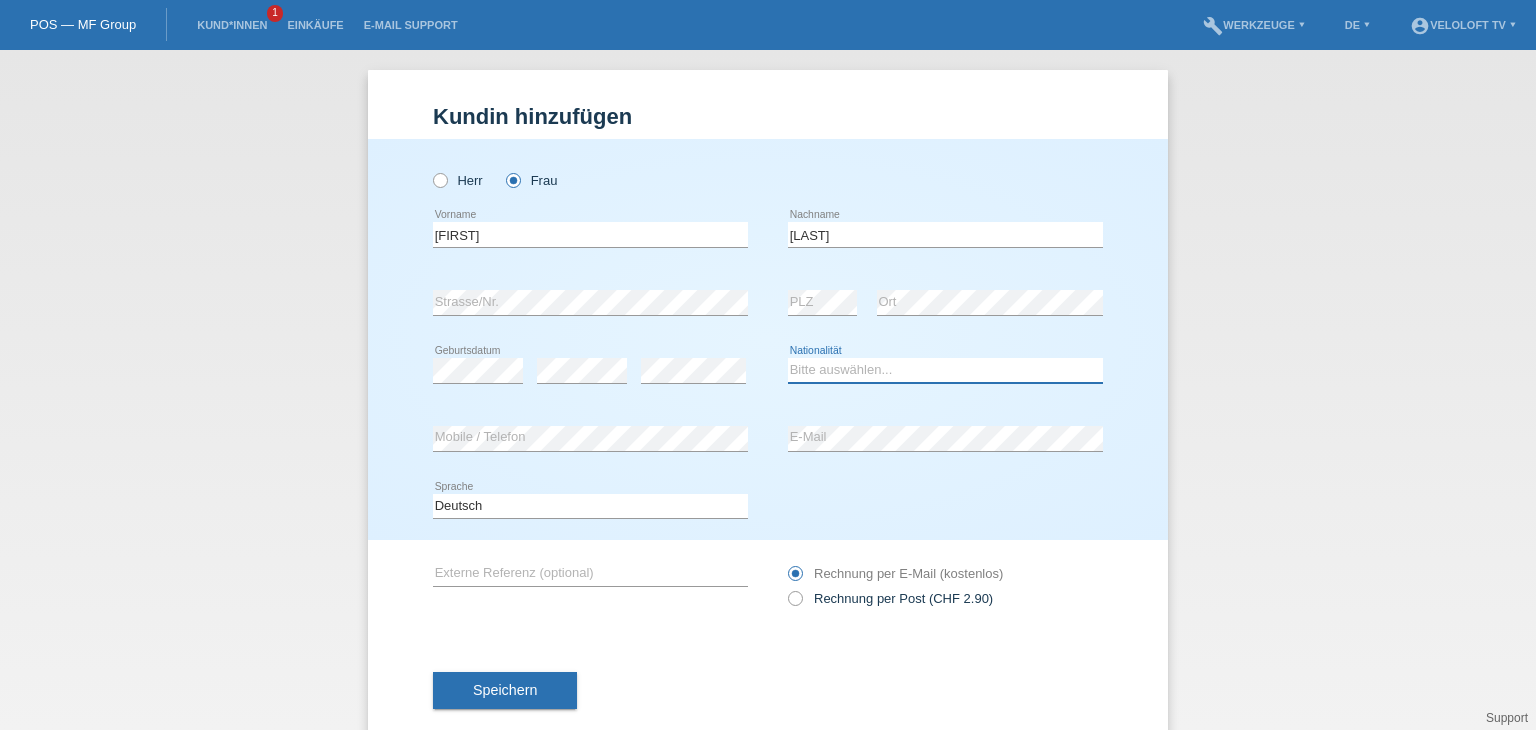 click on "Bitte auswählen...
Schweiz
Deutschland
Liechtenstein
Österreich
------------
Afghanistan
Ägypten
Åland
Albanien
Algerien" at bounding box center [945, 370] 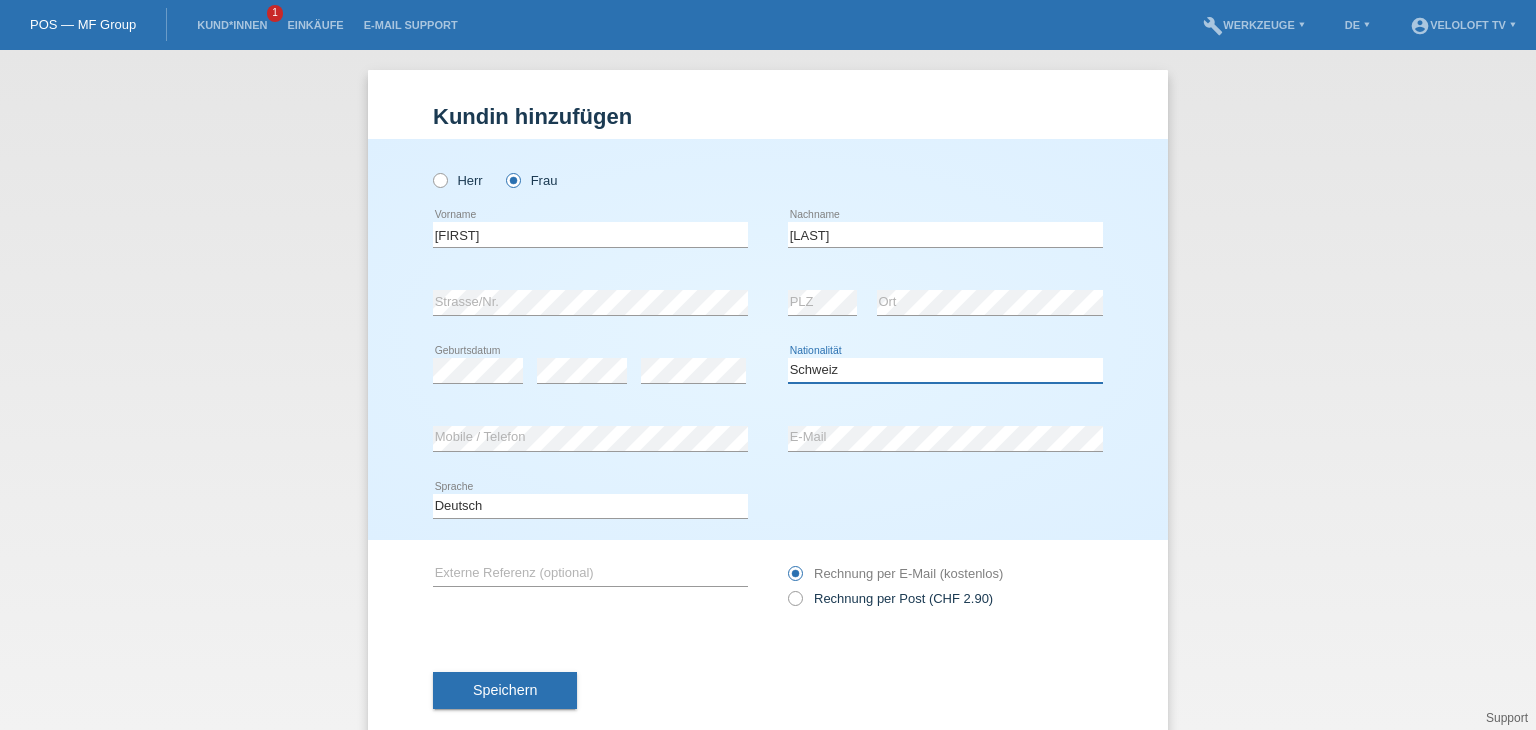click on "Bitte auswählen...
Schweiz
Deutschland
Liechtenstein
Österreich
------------
Afghanistan
Ägypten
Åland
Albanien
Algerien" at bounding box center [945, 370] 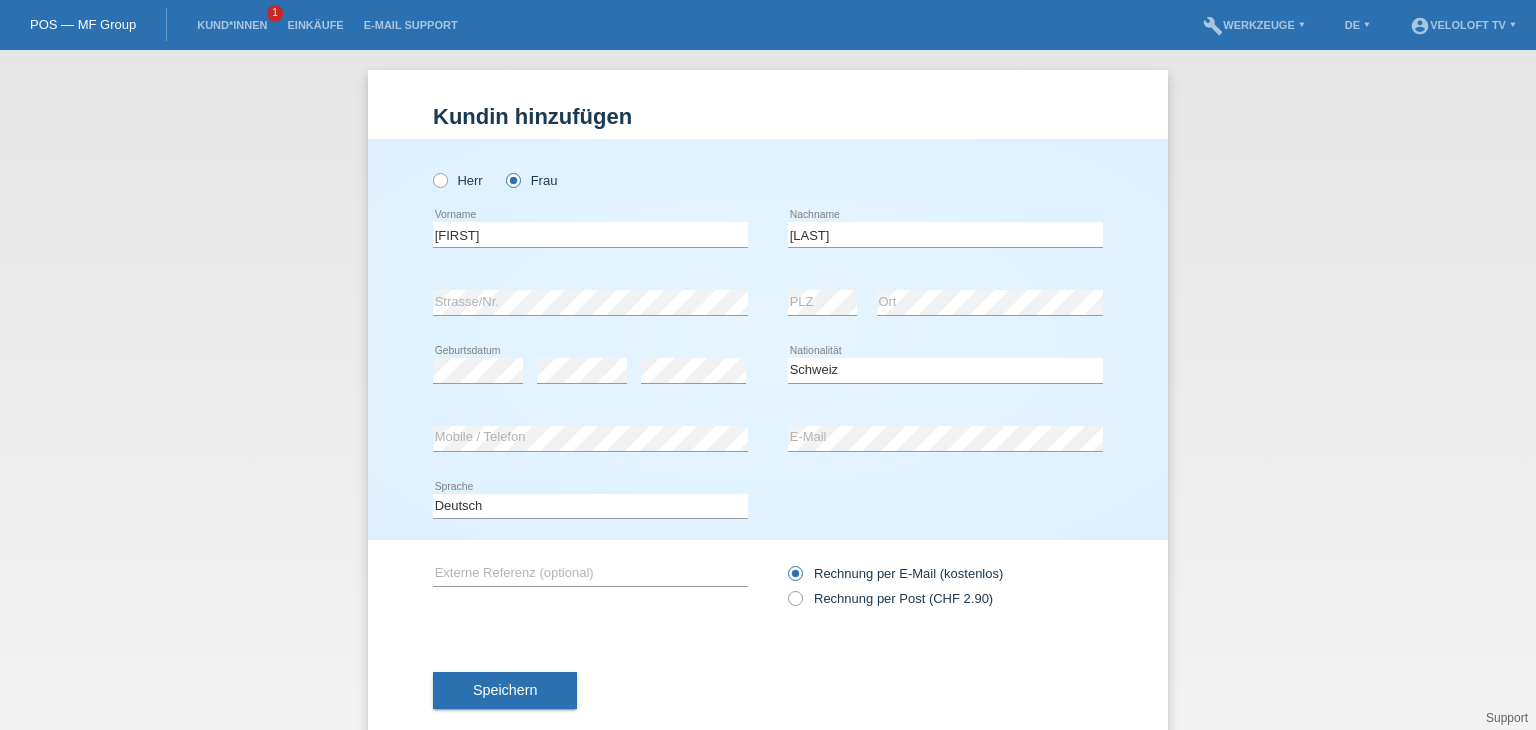 click on "error" at bounding box center (693, 371) 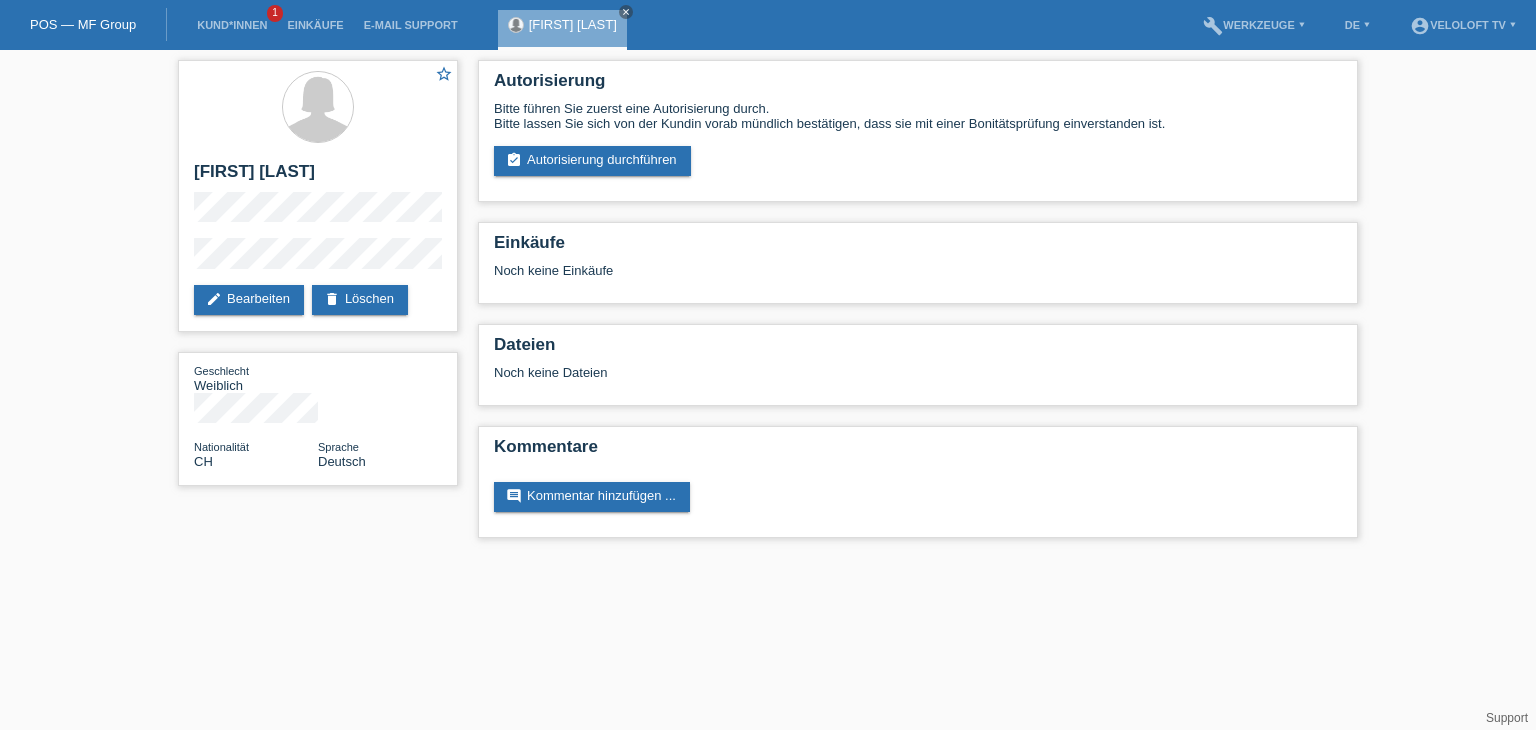 scroll, scrollTop: 0, scrollLeft: 0, axis: both 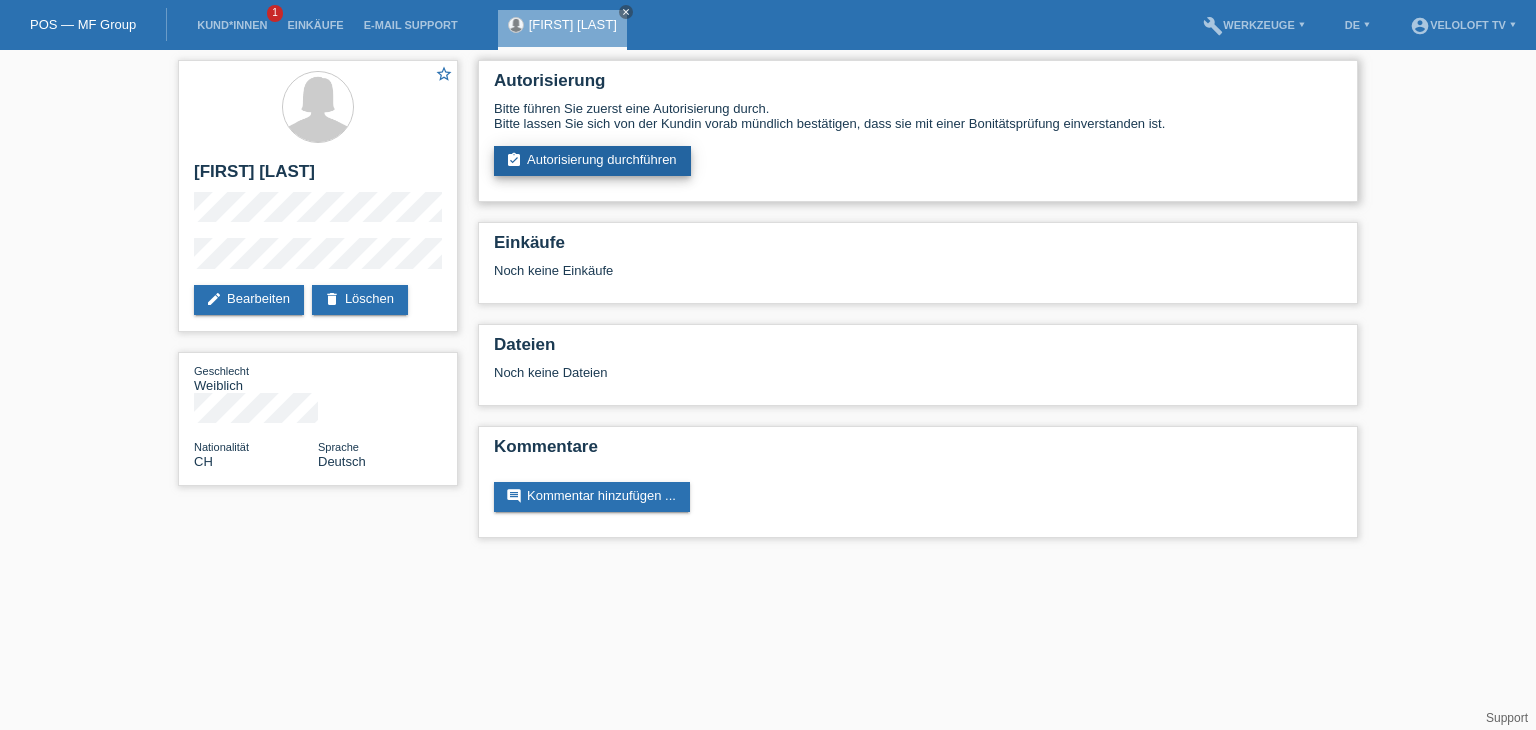 click on "assignment_turned_in  Autorisierung durchführen" at bounding box center (592, 161) 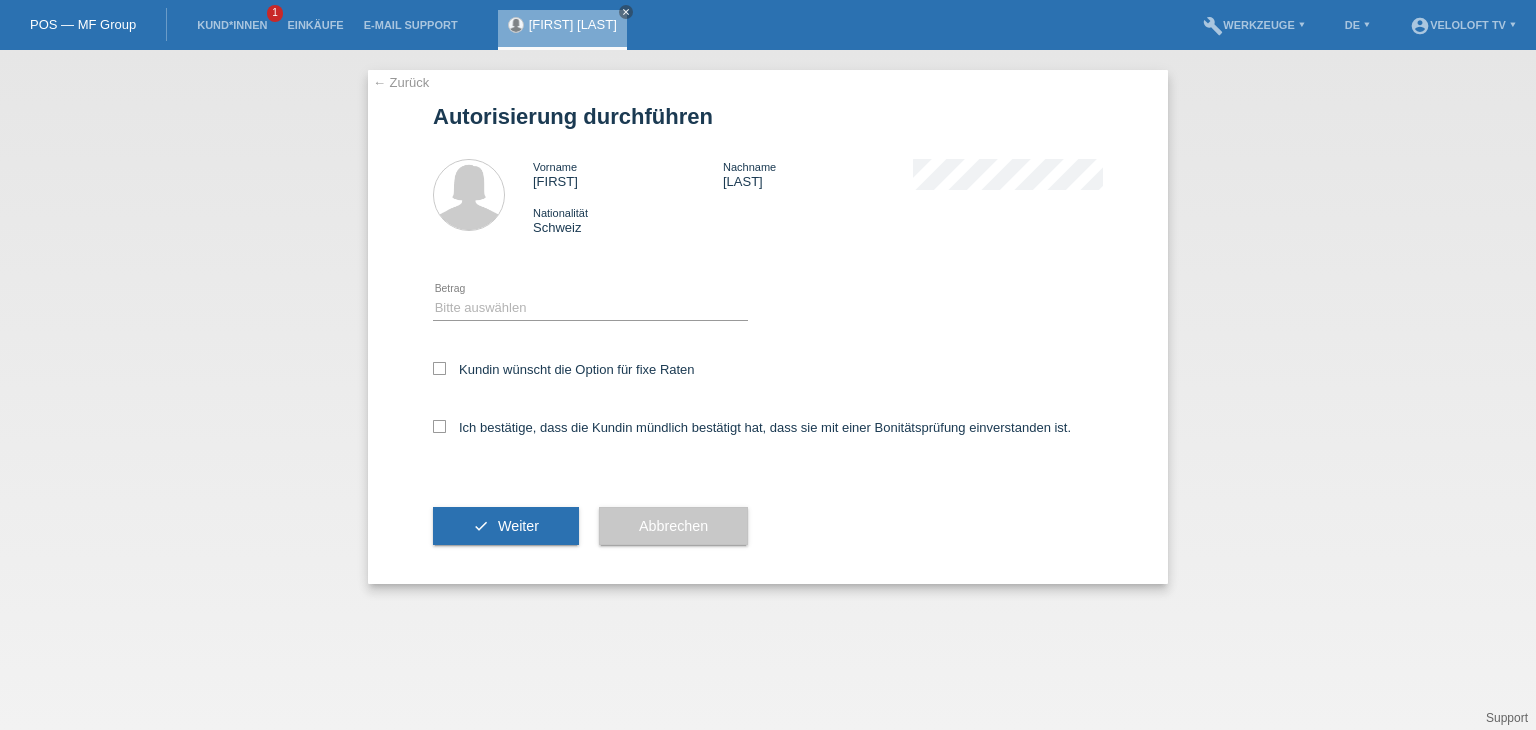 scroll, scrollTop: 0, scrollLeft: 0, axis: both 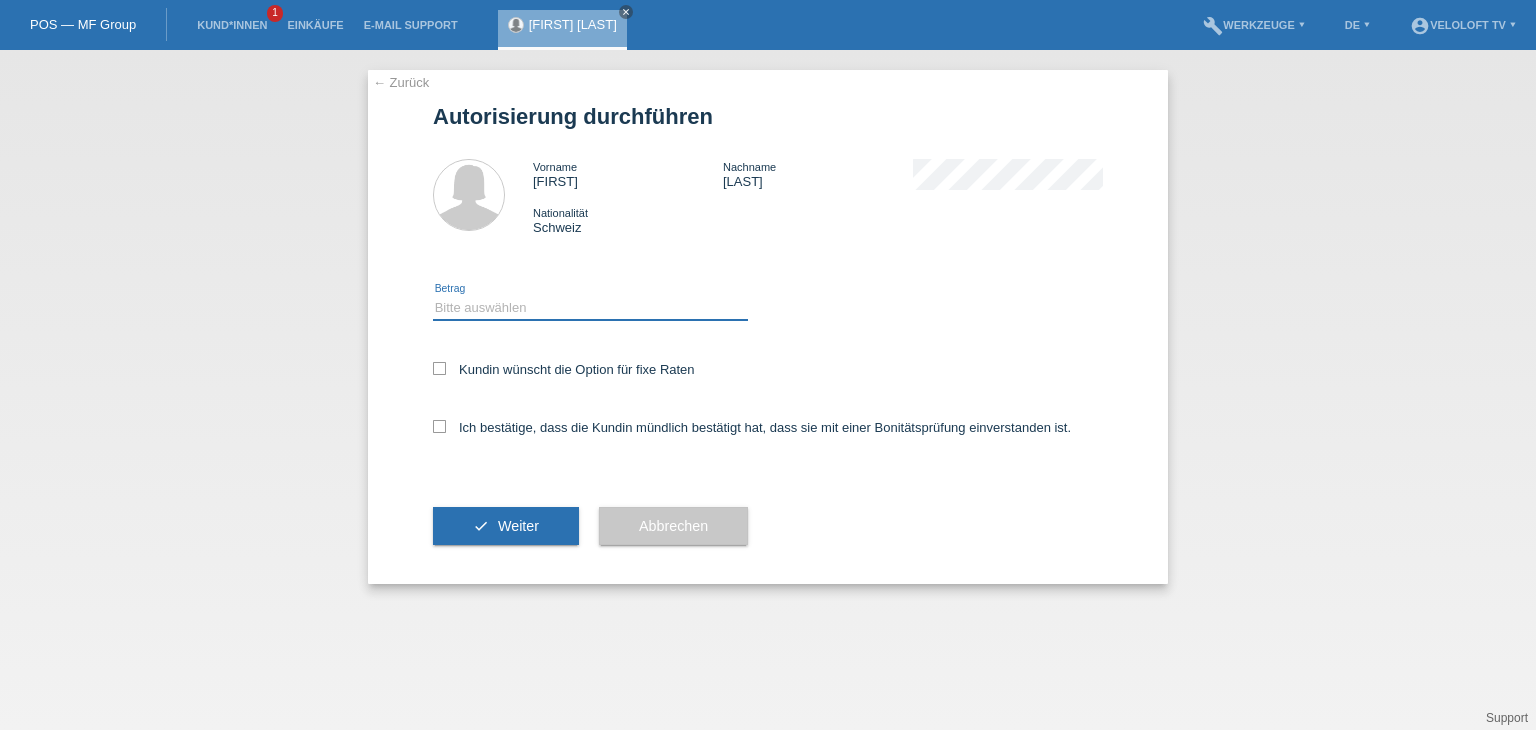 drag, startPoint x: 567, startPoint y: 308, endPoint x: 566, endPoint y: 318, distance: 10.049875 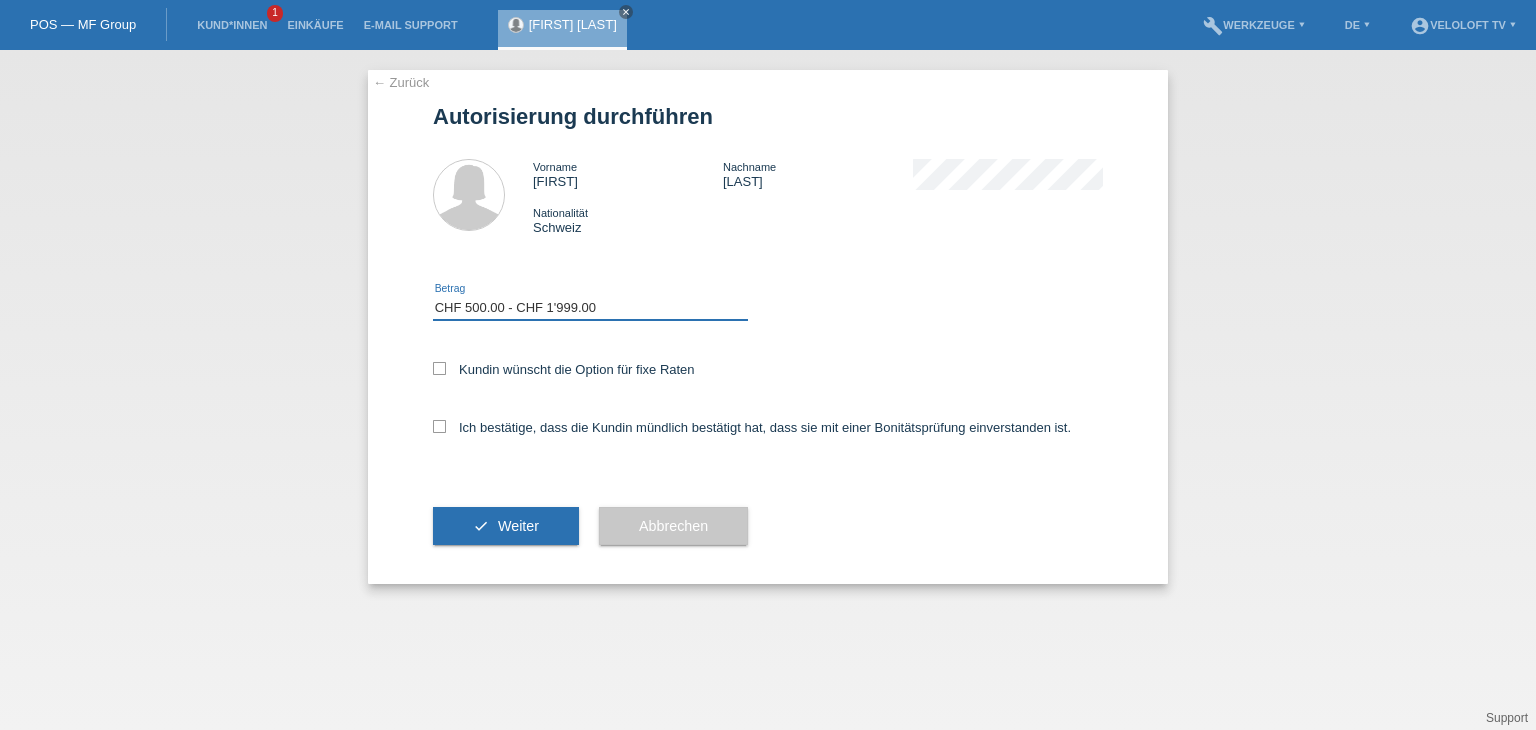 click on "Bitte auswählen
CHF 1.00 - CHF 499.00
CHF 500.00 - CHF 1'999.00
CHF 2'000.00 - CHF 15'000.00" at bounding box center (590, 308) 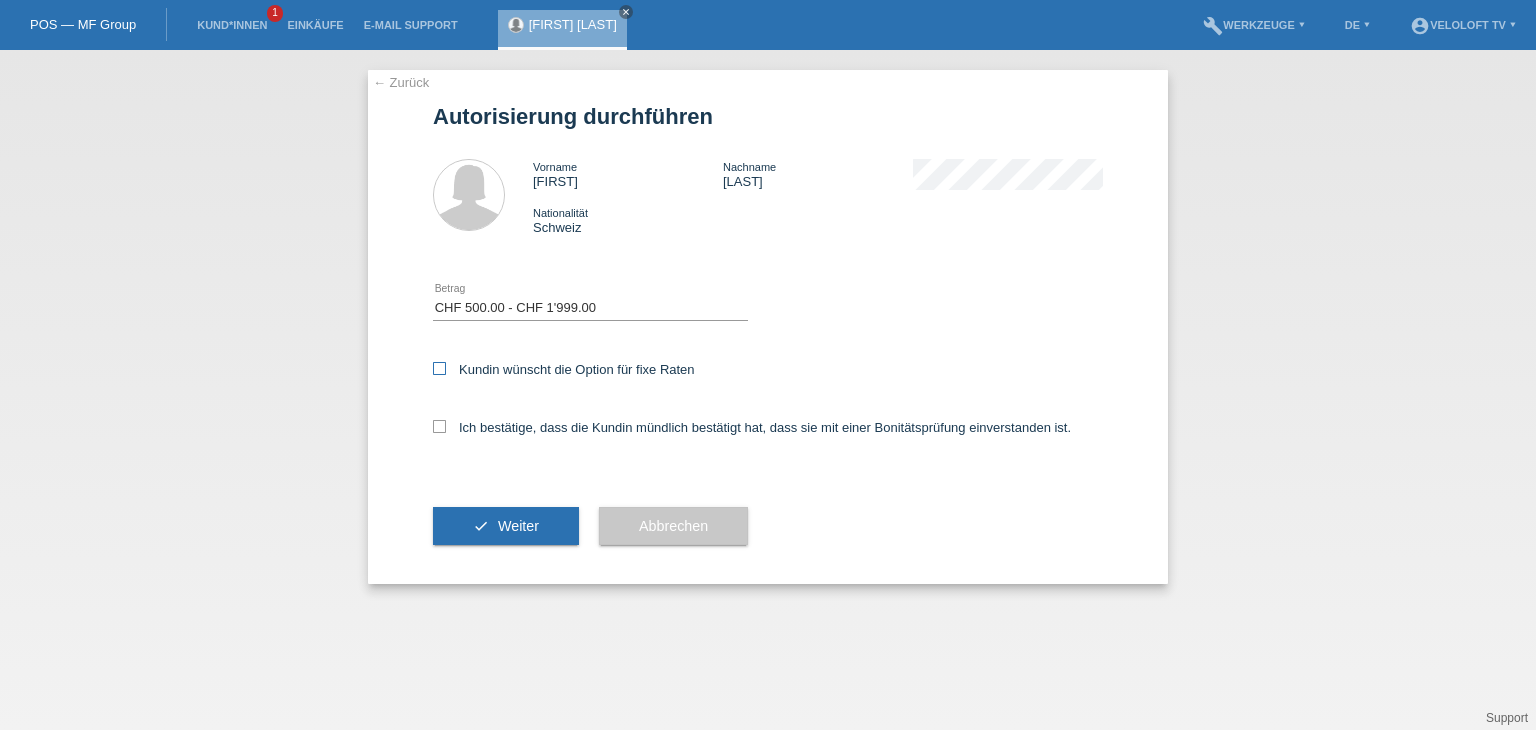 click on "Kundin wünscht die Option für fixe Raten" at bounding box center [564, 369] 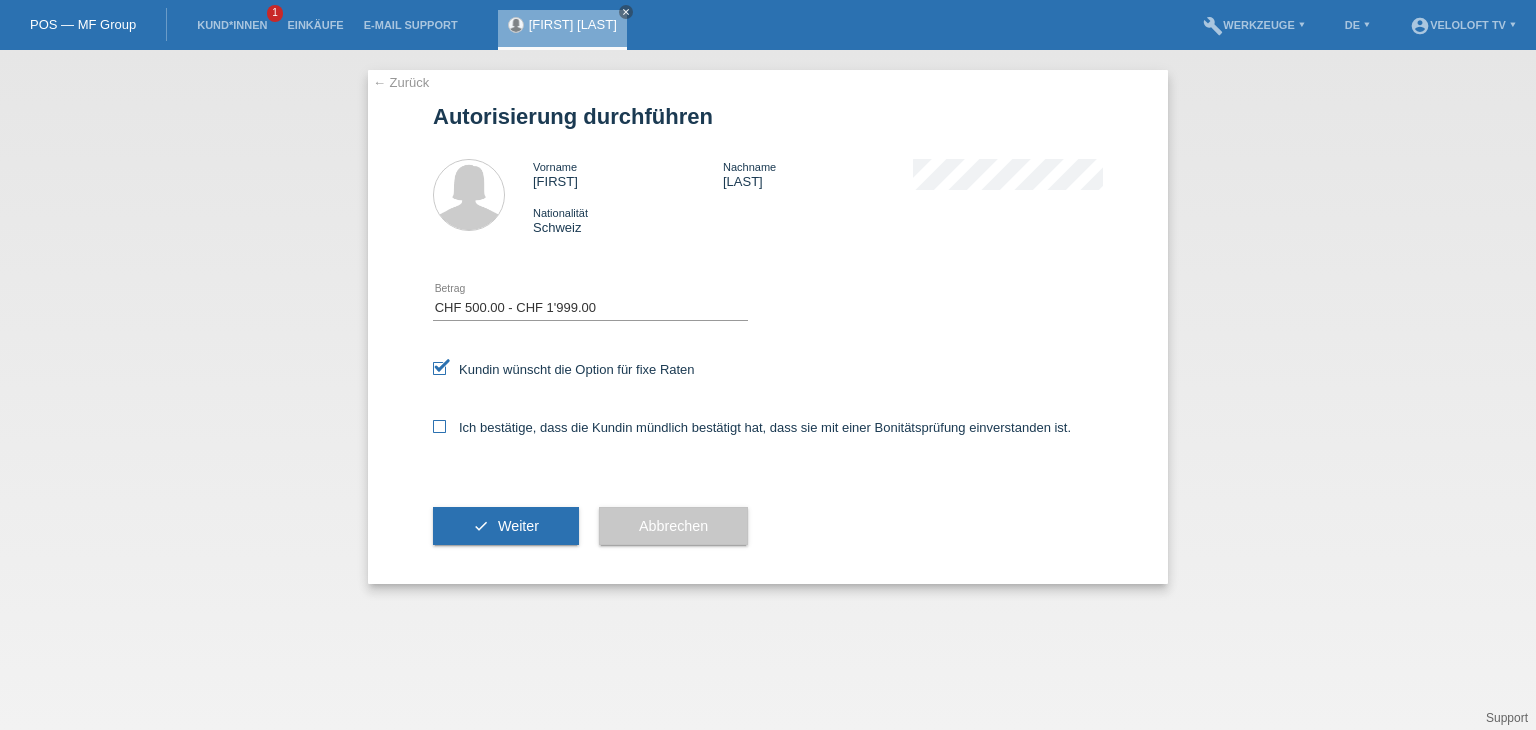 click on "Ich bestätige, dass die Kundin mündlich bestätigt hat, dass sie mit einer Bonitätsprüfung einverstanden ist." at bounding box center (564, 369) 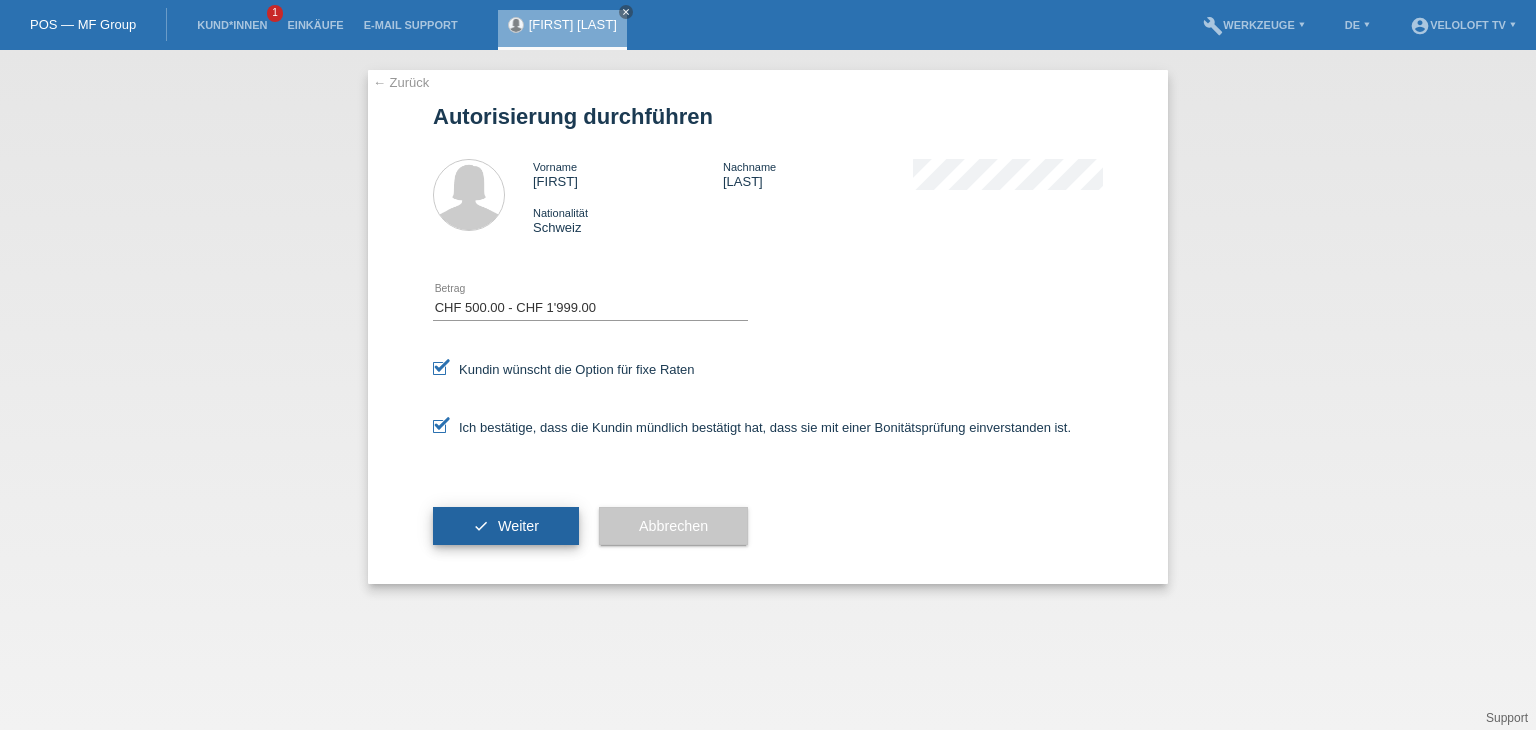 click on "check   Weiter" at bounding box center (506, 526) 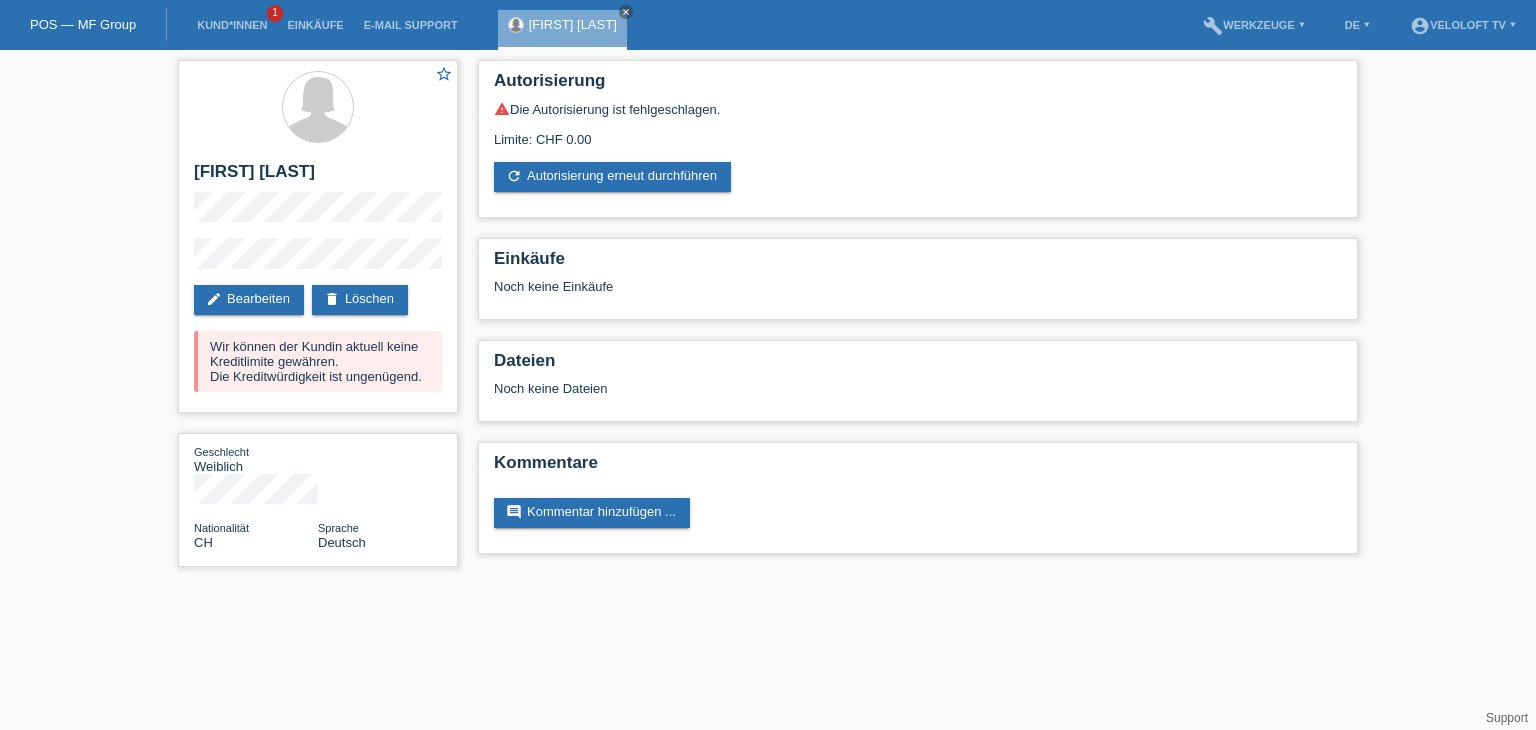 scroll, scrollTop: 0, scrollLeft: 0, axis: both 